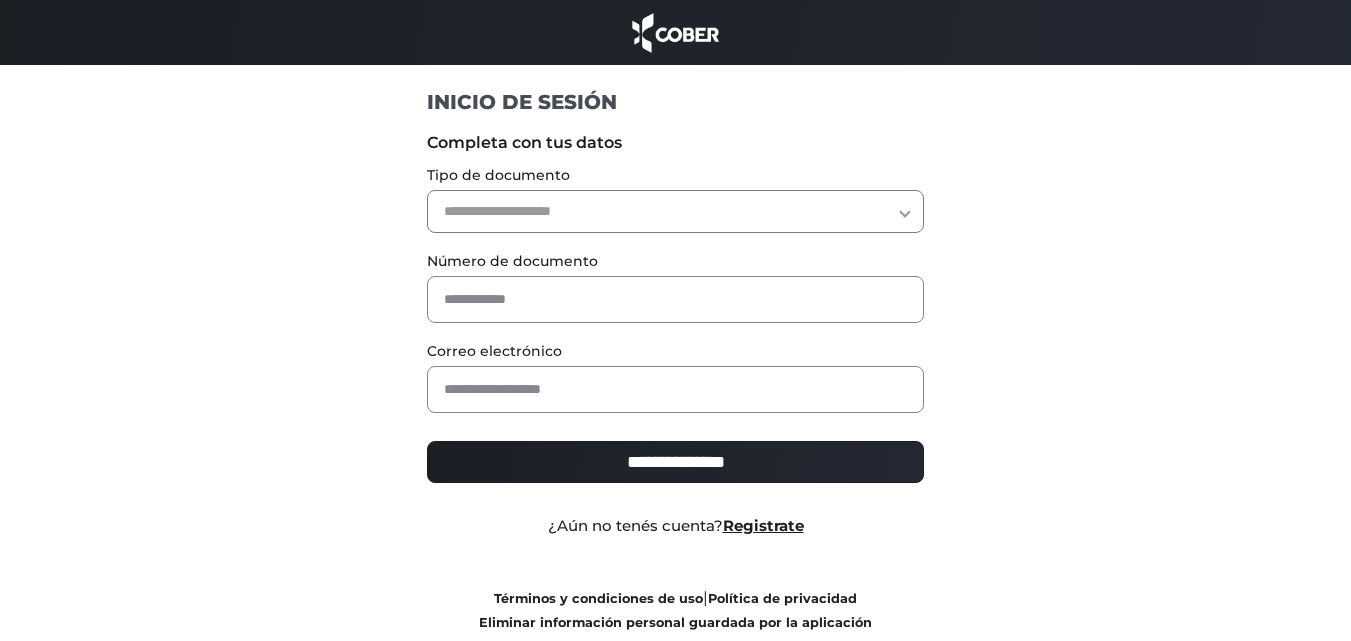 scroll, scrollTop: 0, scrollLeft: 0, axis: both 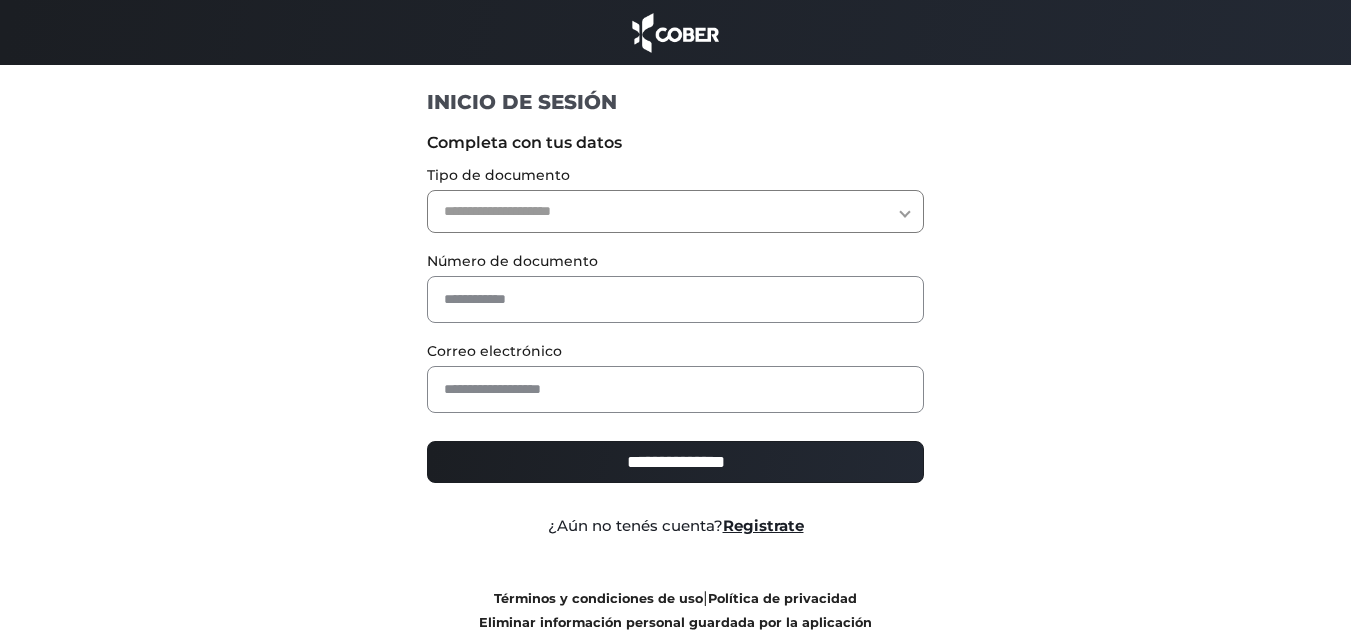click on "**********" at bounding box center (675, 211) 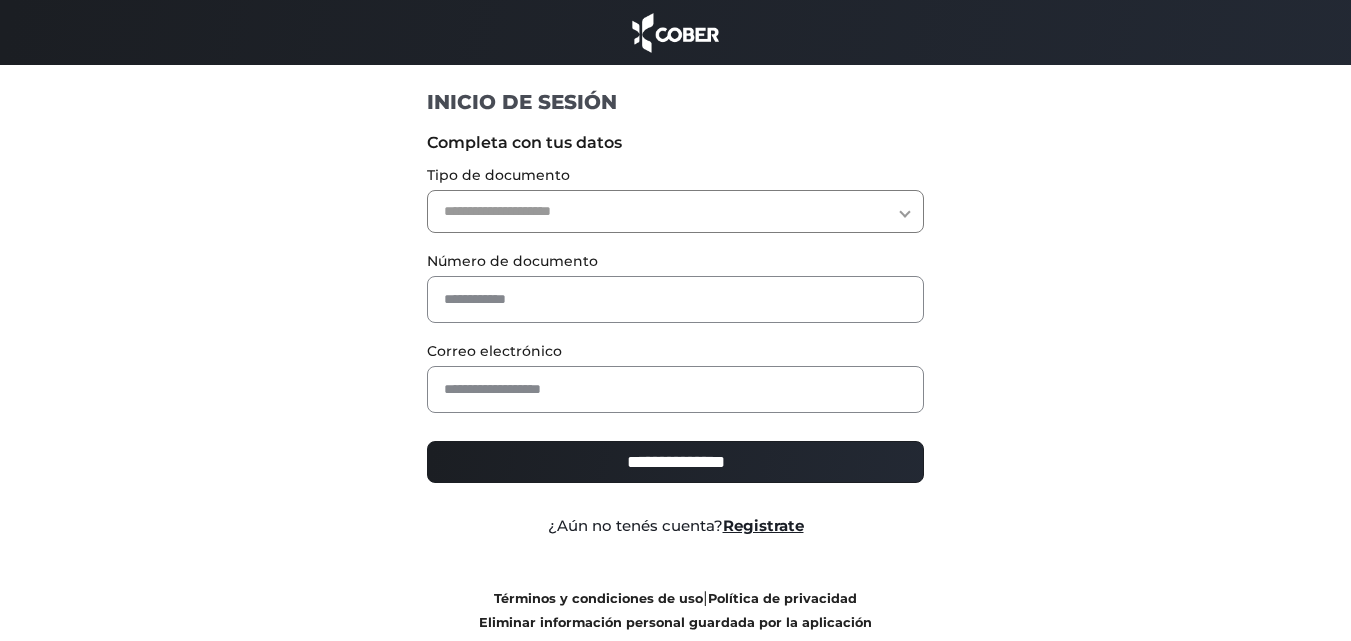 select on "***" 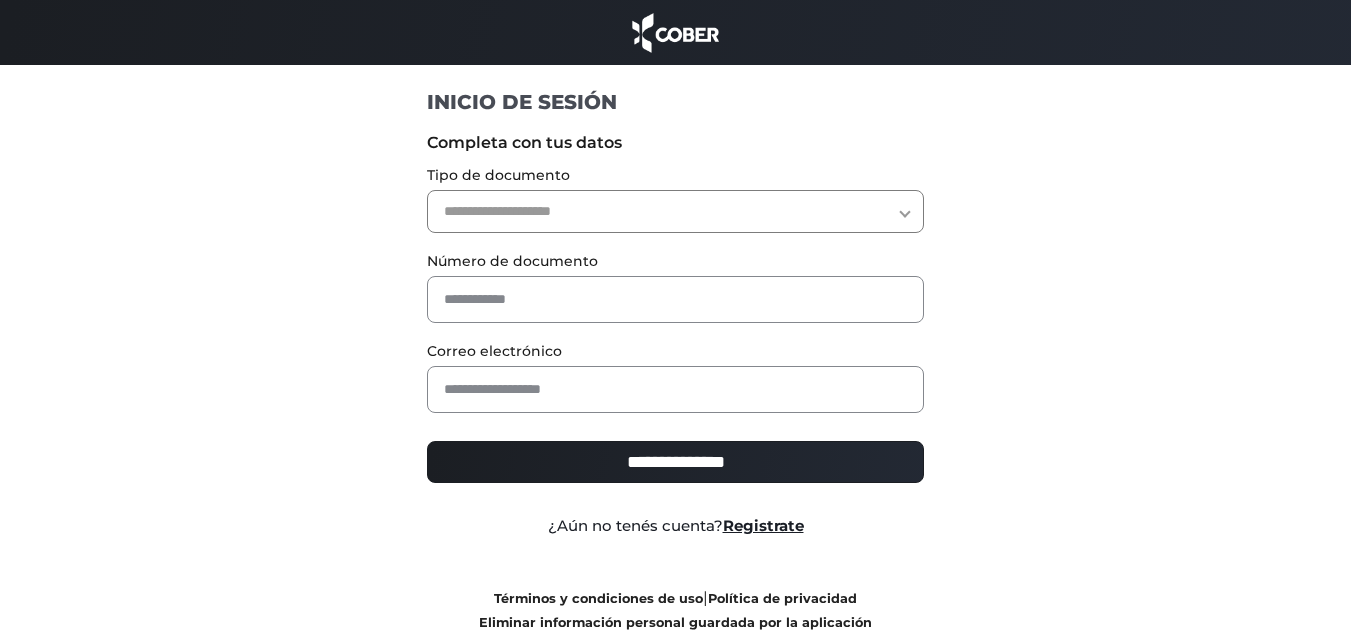 click on "**********" at bounding box center (675, 211) 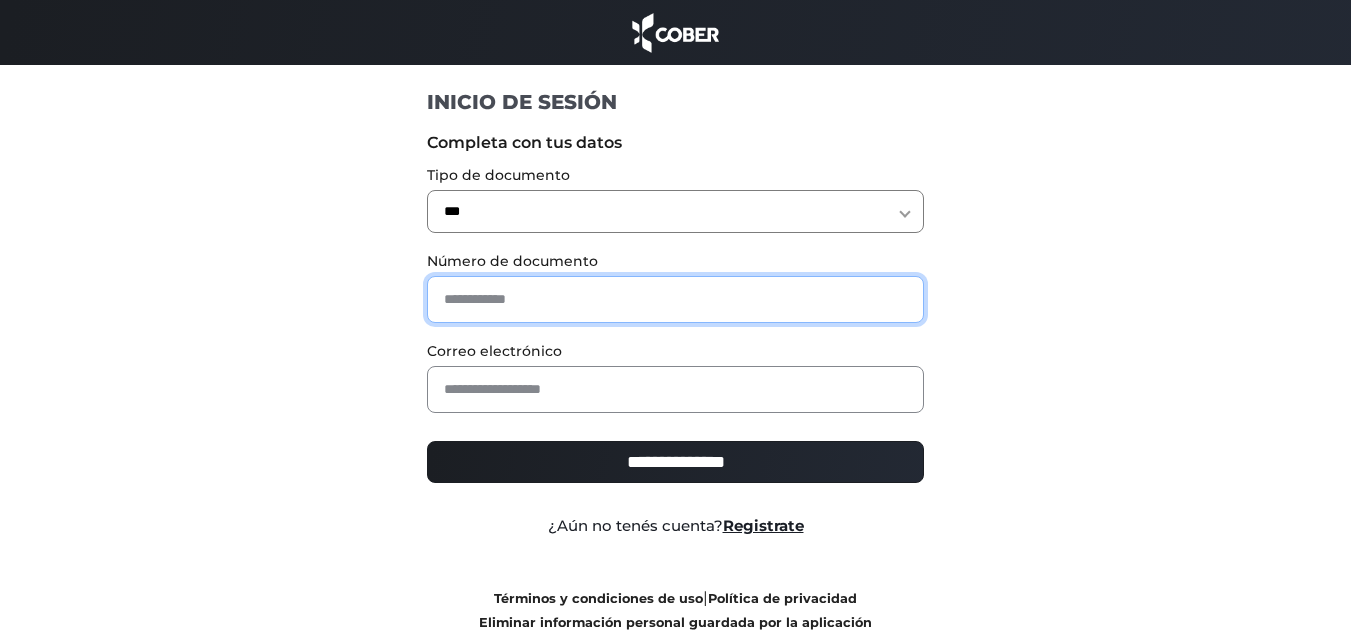 click at bounding box center [675, 299] 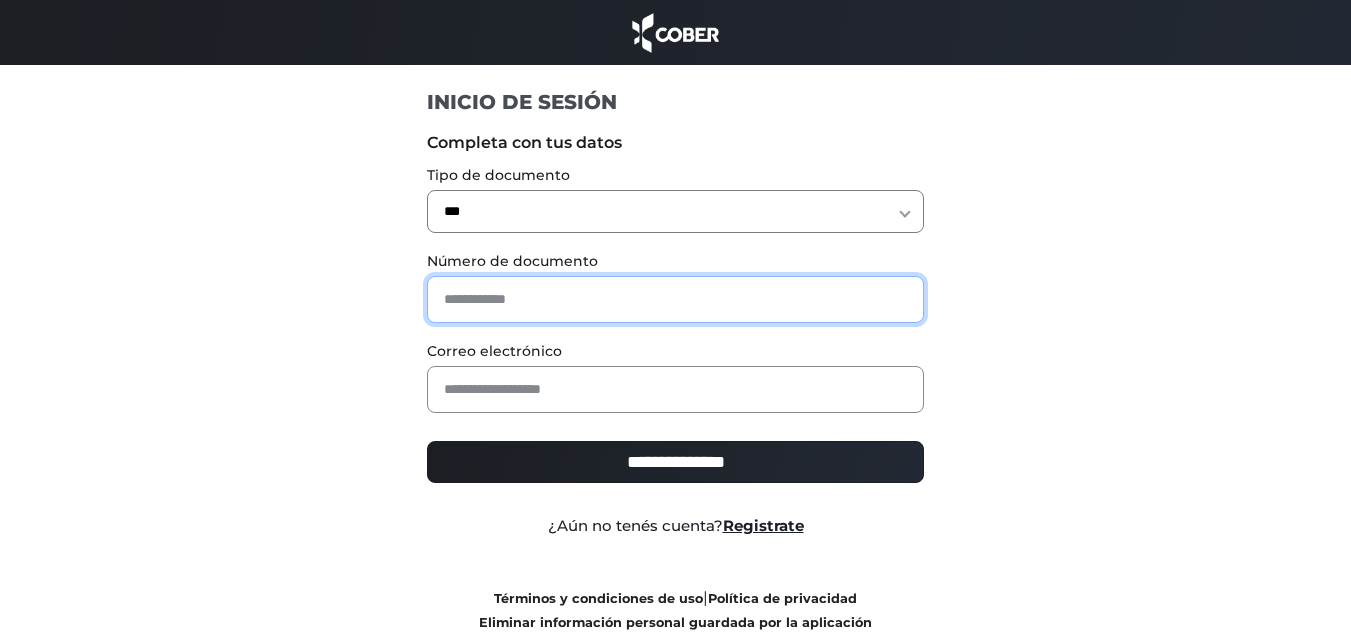 paste on "********" 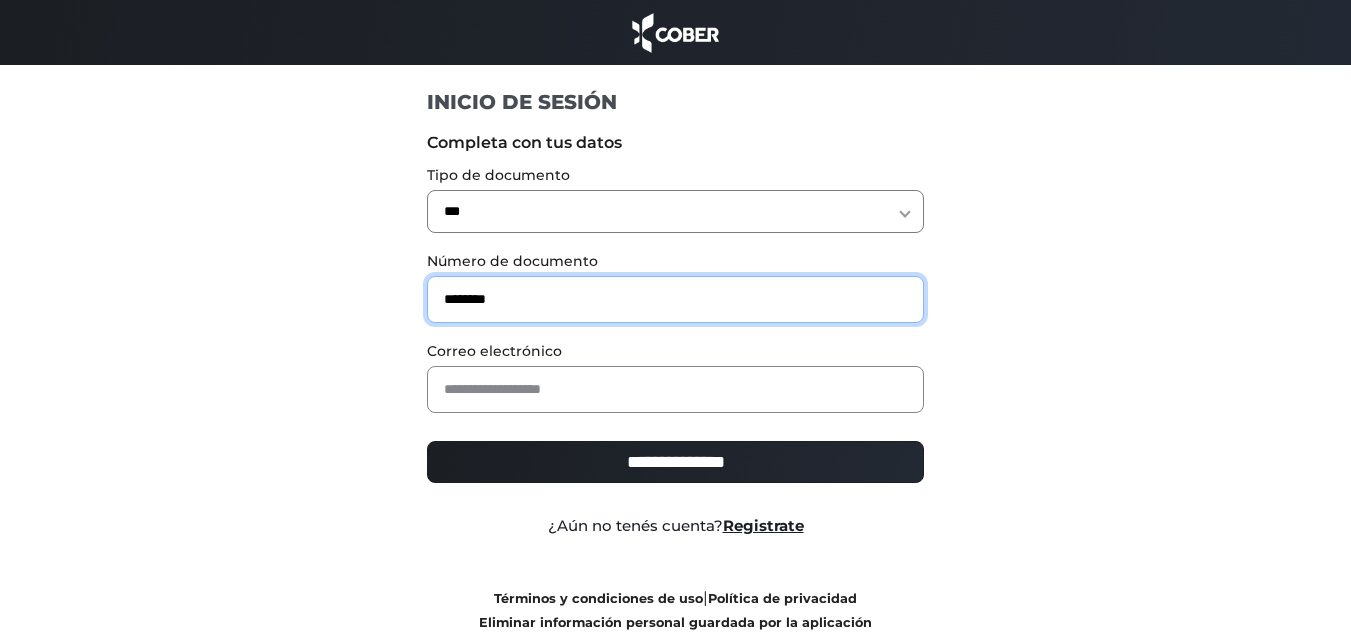 type on "********" 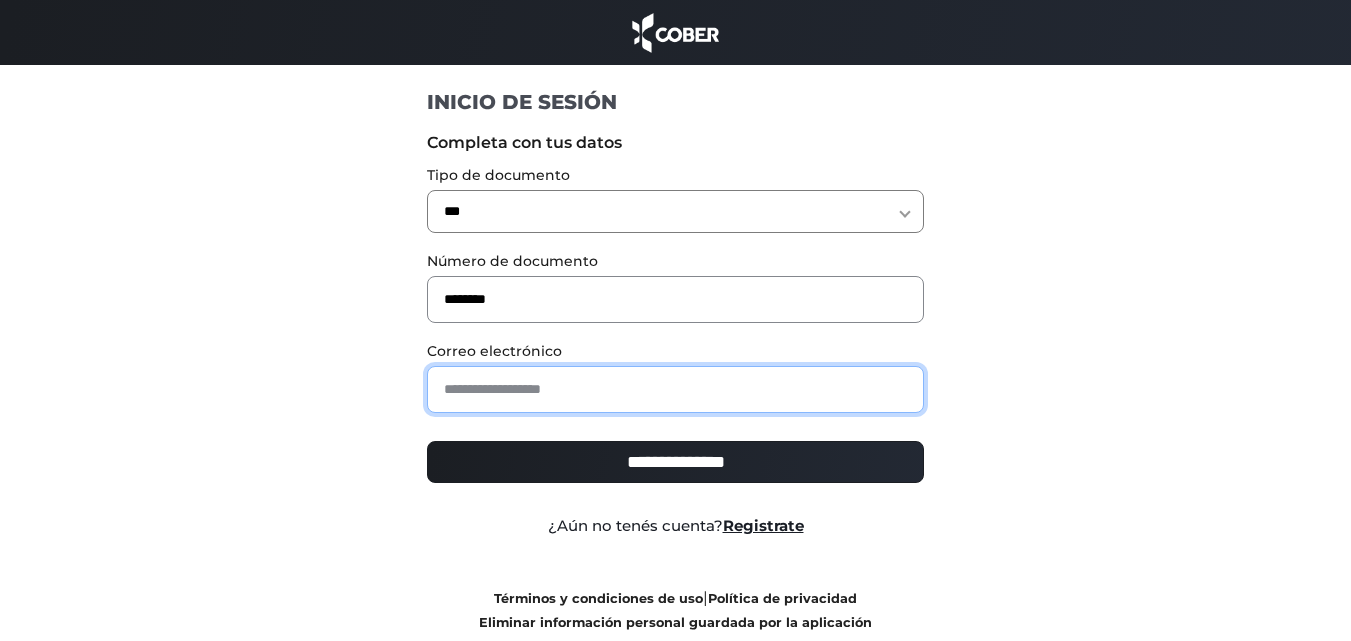 click at bounding box center (675, 389) 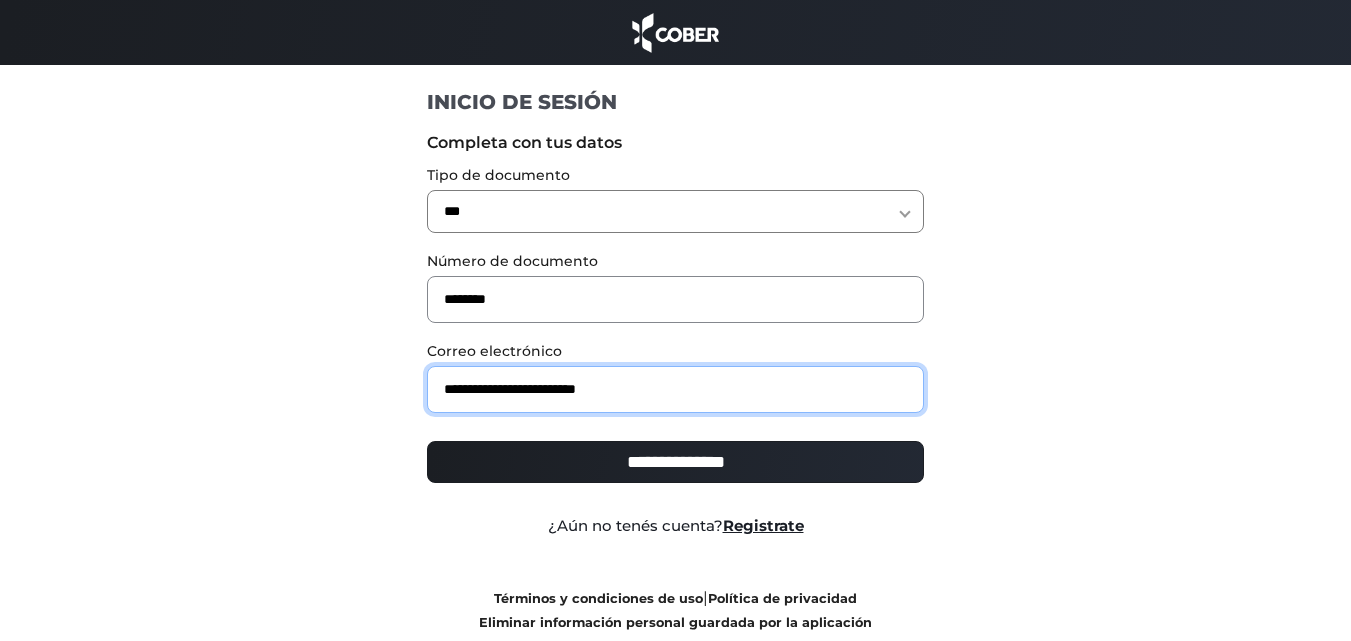 type on "**********" 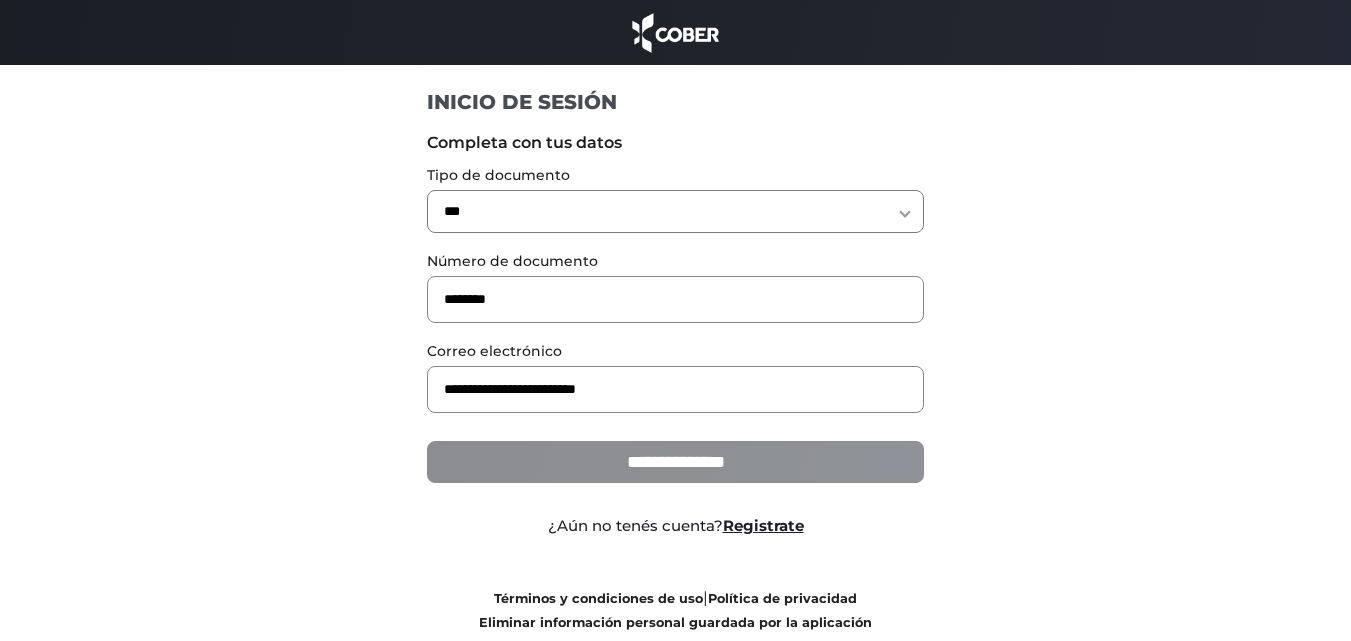 click on "**********" at bounding box center [675, 462] 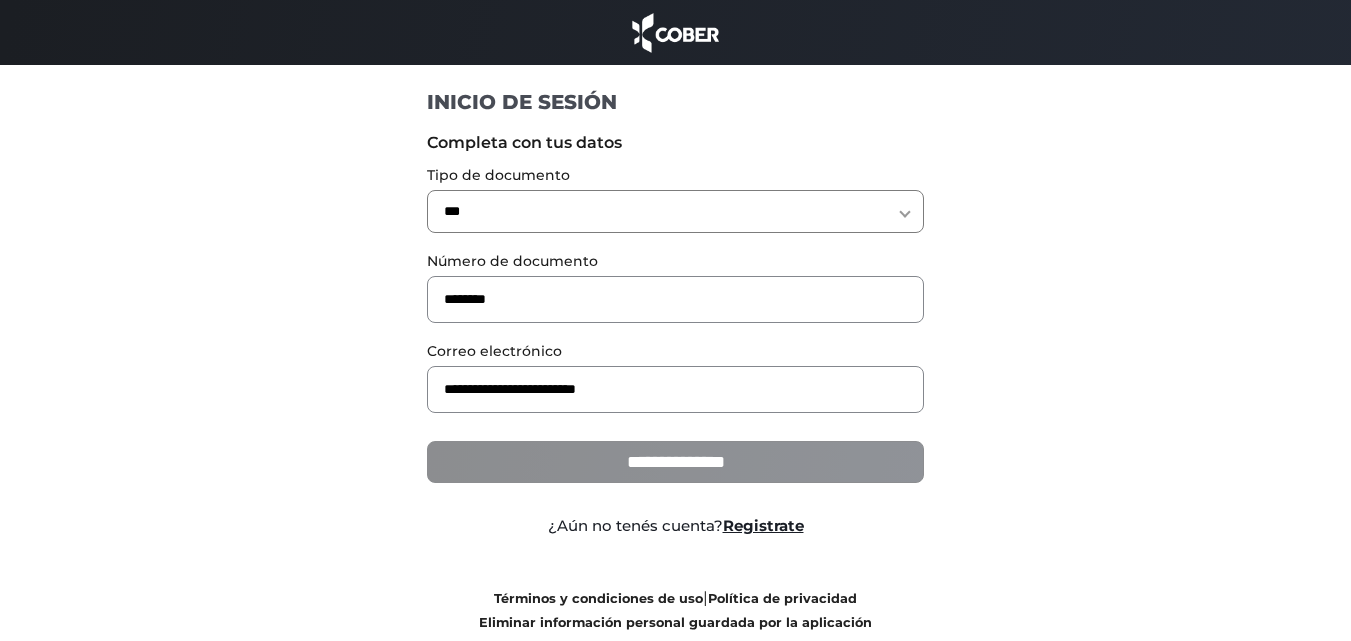 type on "**********" 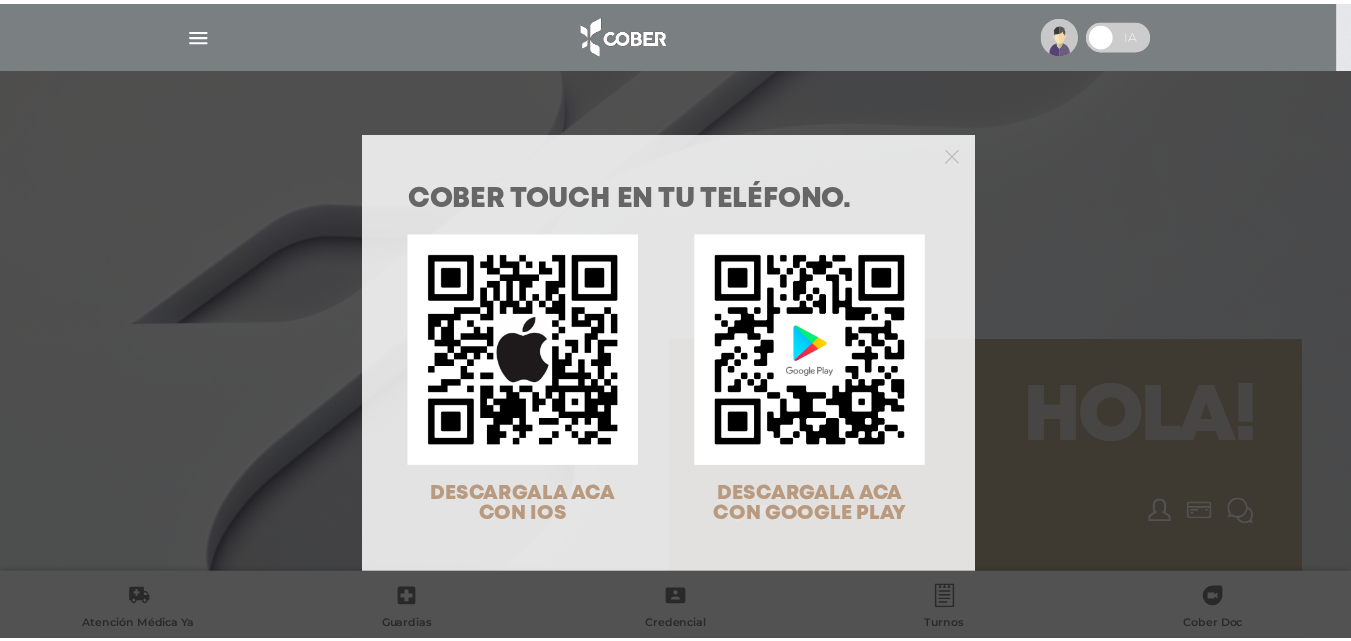 scroll, scrollTop: 0, scrollLeft: 0, axis: both 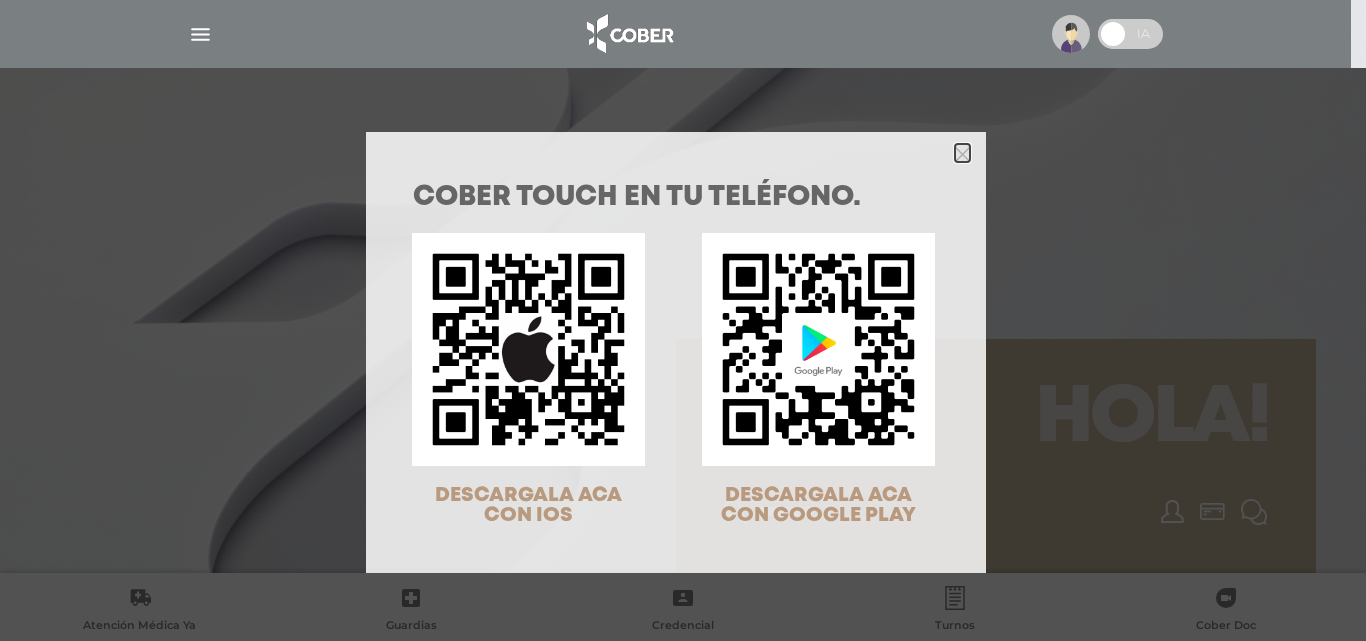 click 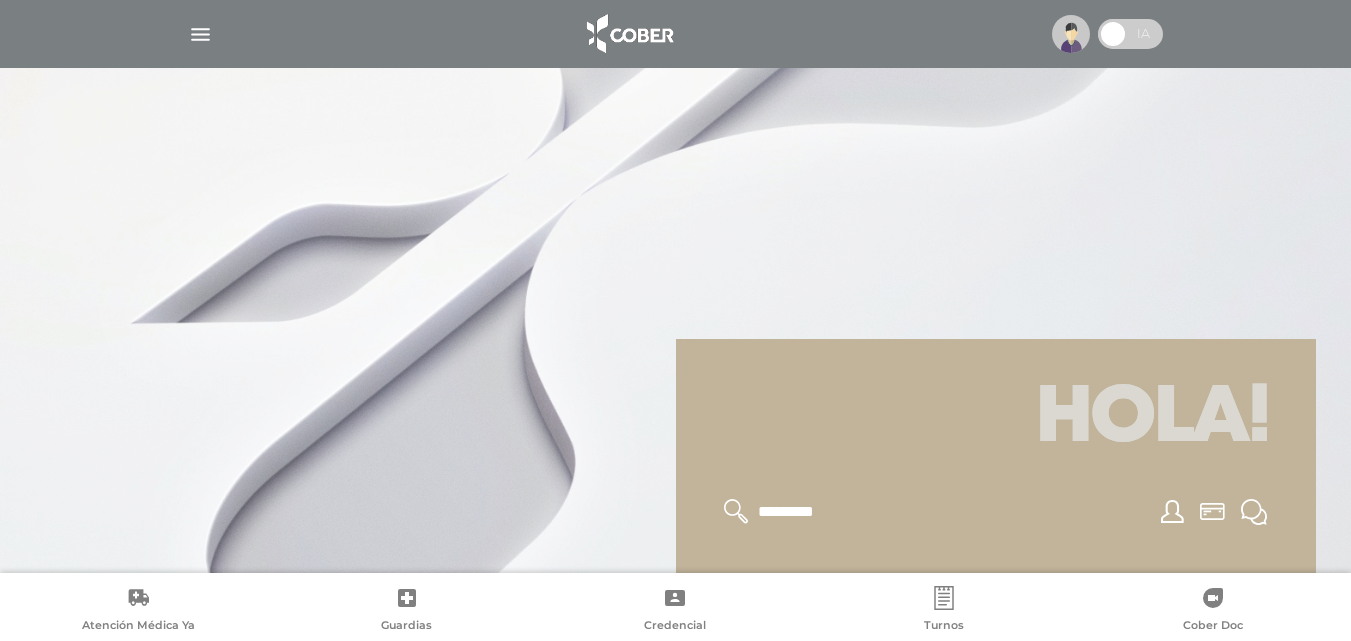 click at bounding box center [200, 34] 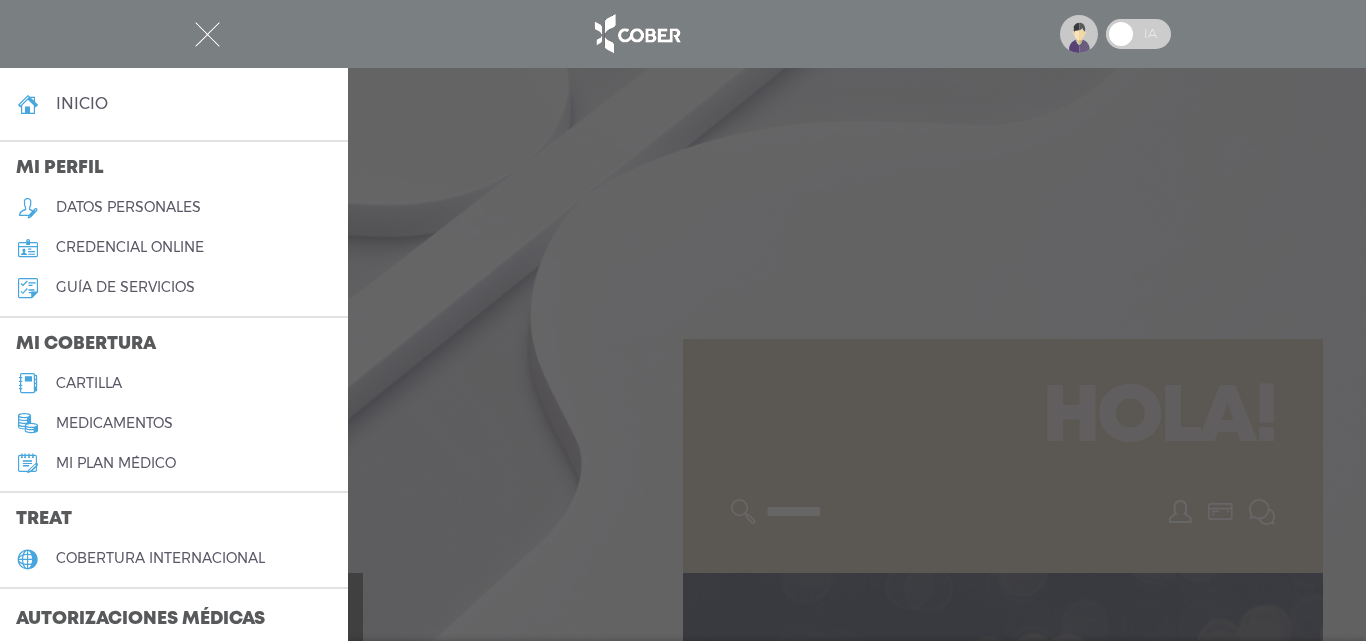 click on "Mi plan médico" at bounding box center [116, 463] 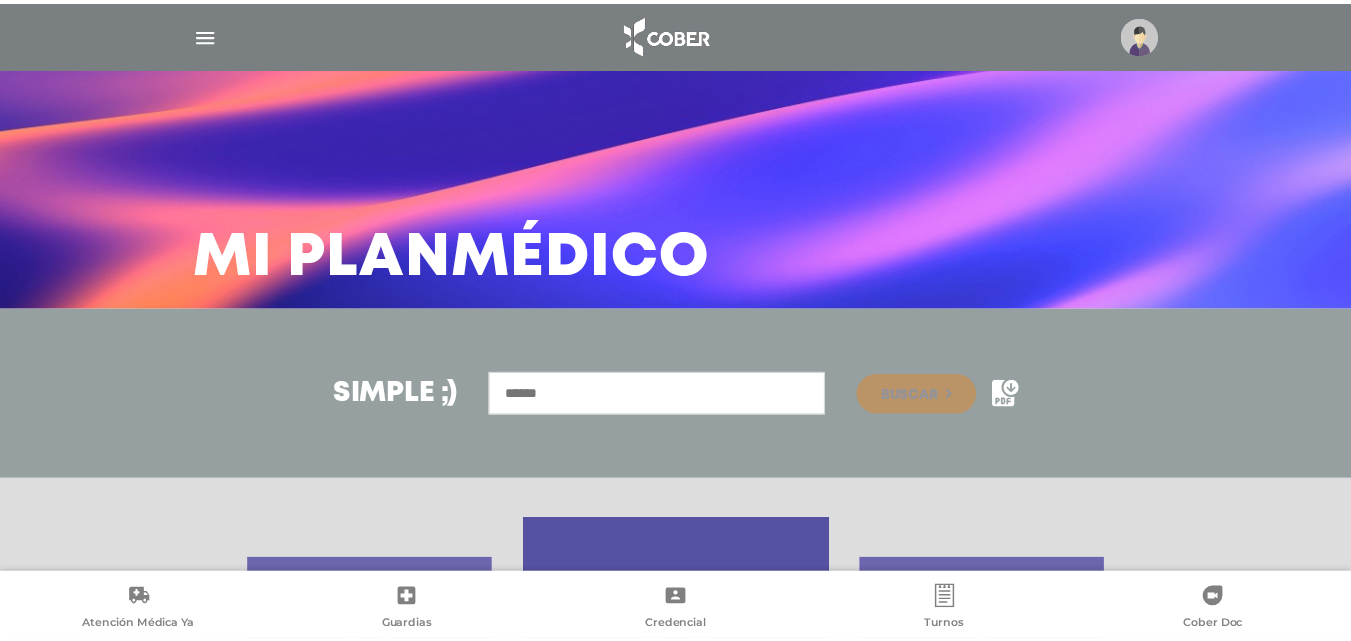 scroll, scrollTop: 0, scrollLeft: 0, axis: both 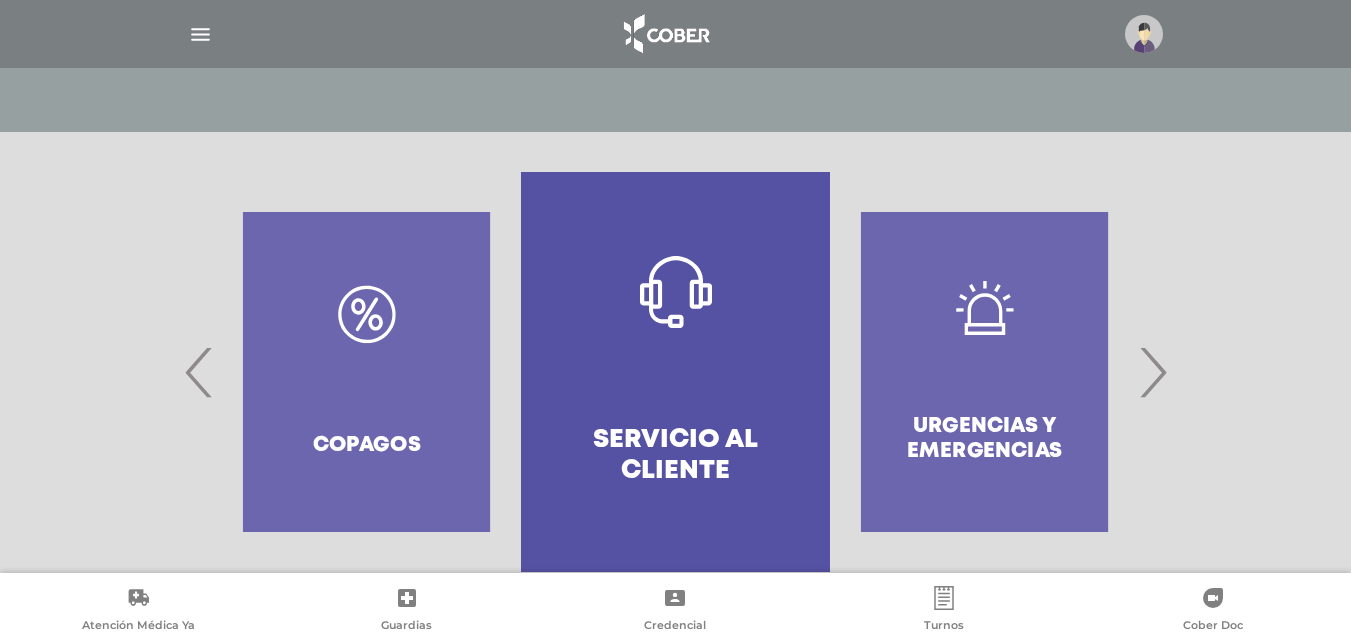 click on "‹" at bounding box center [199, 372] 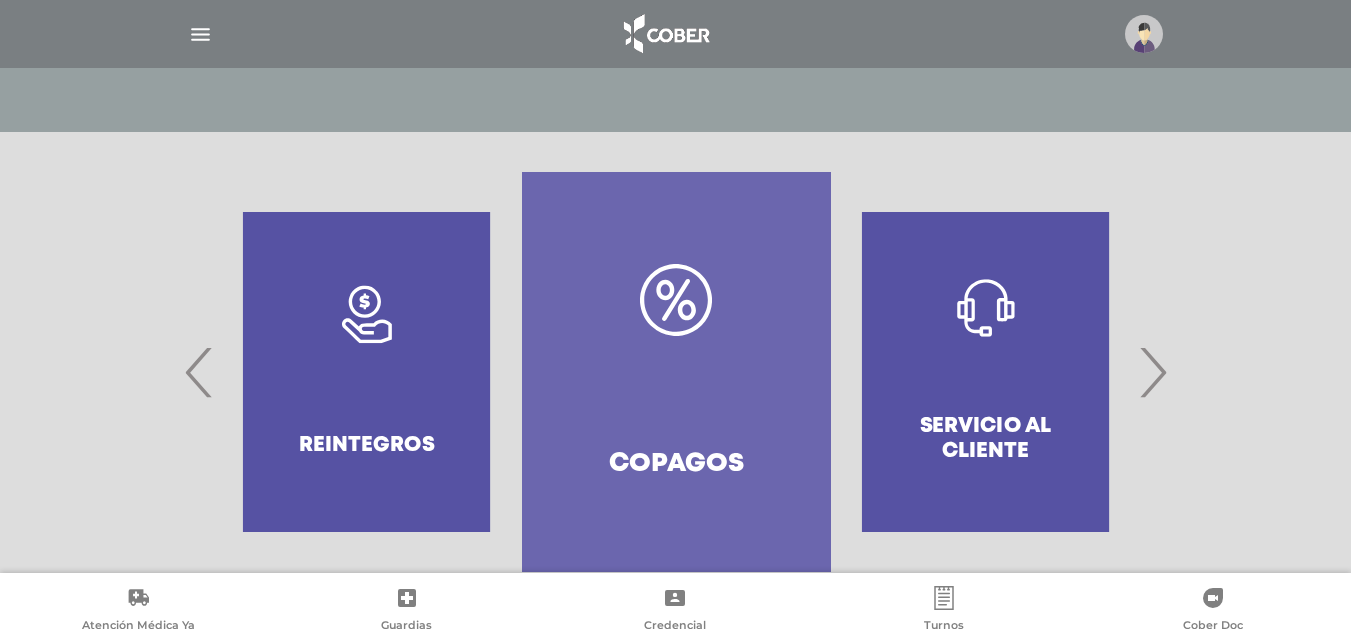 click on "‹" at bounding box center [199, 372] 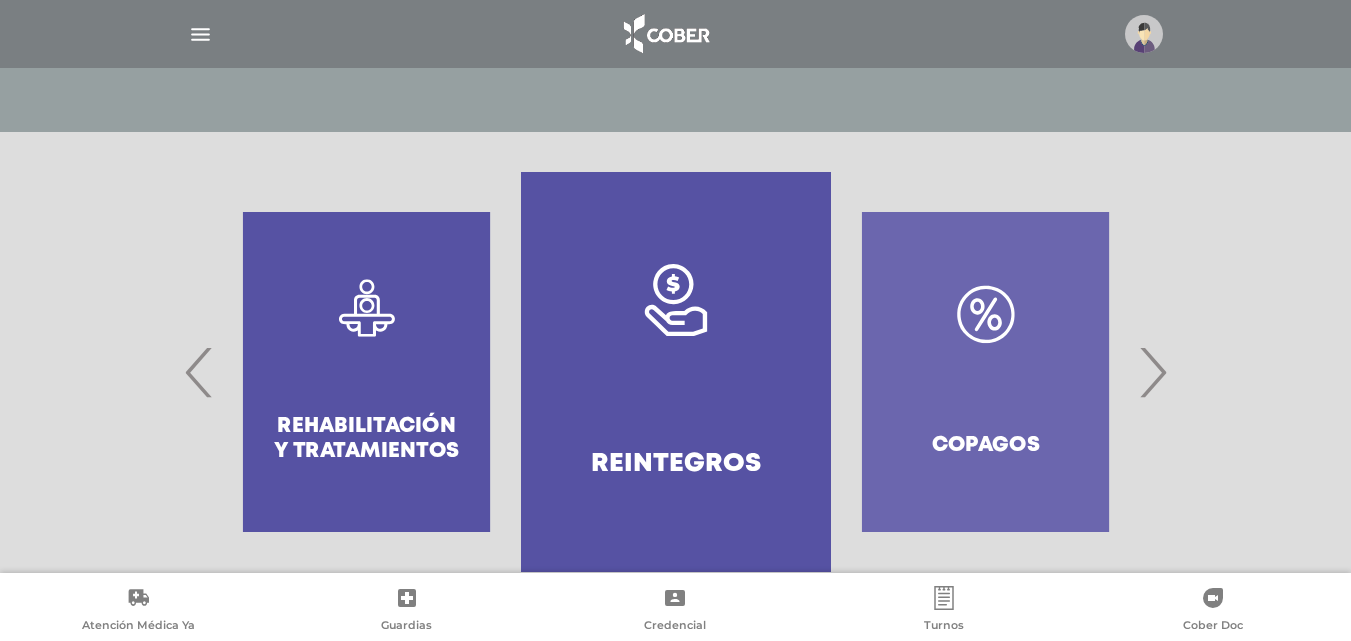 click on "‹" at bounding box center (199, 372) 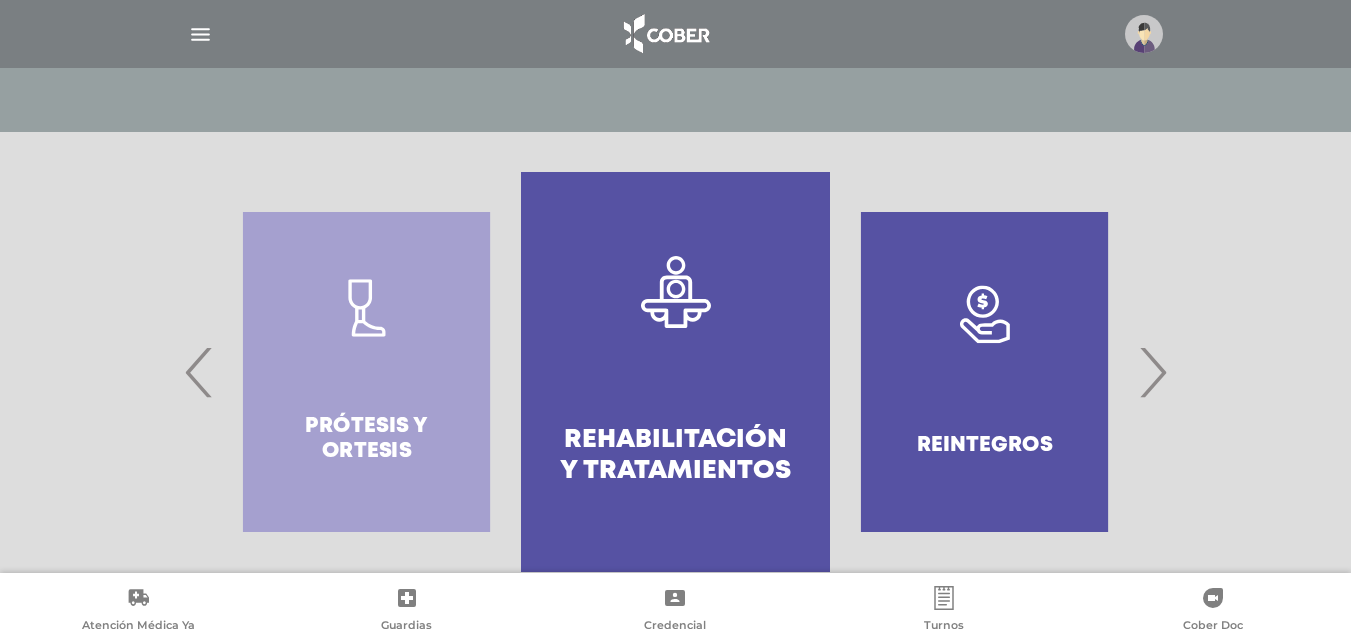 click on "‹" at bounding box center (199, 372) 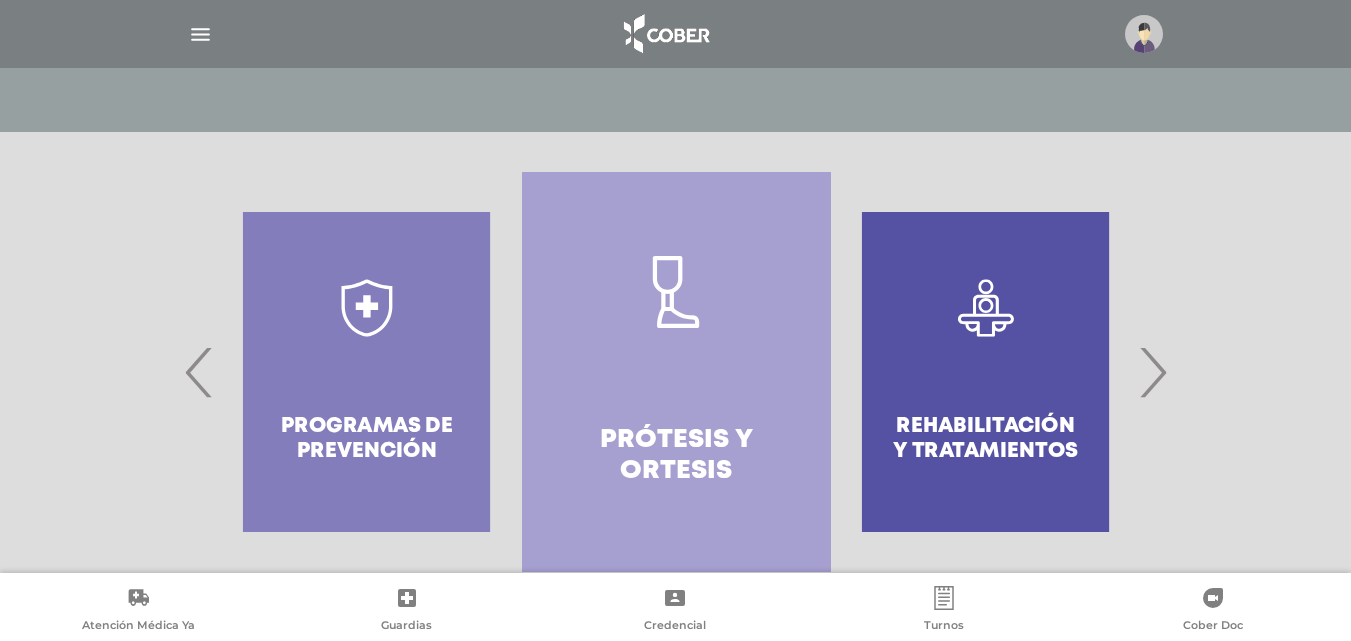 click on "‹" at bounding box center [199, 372] 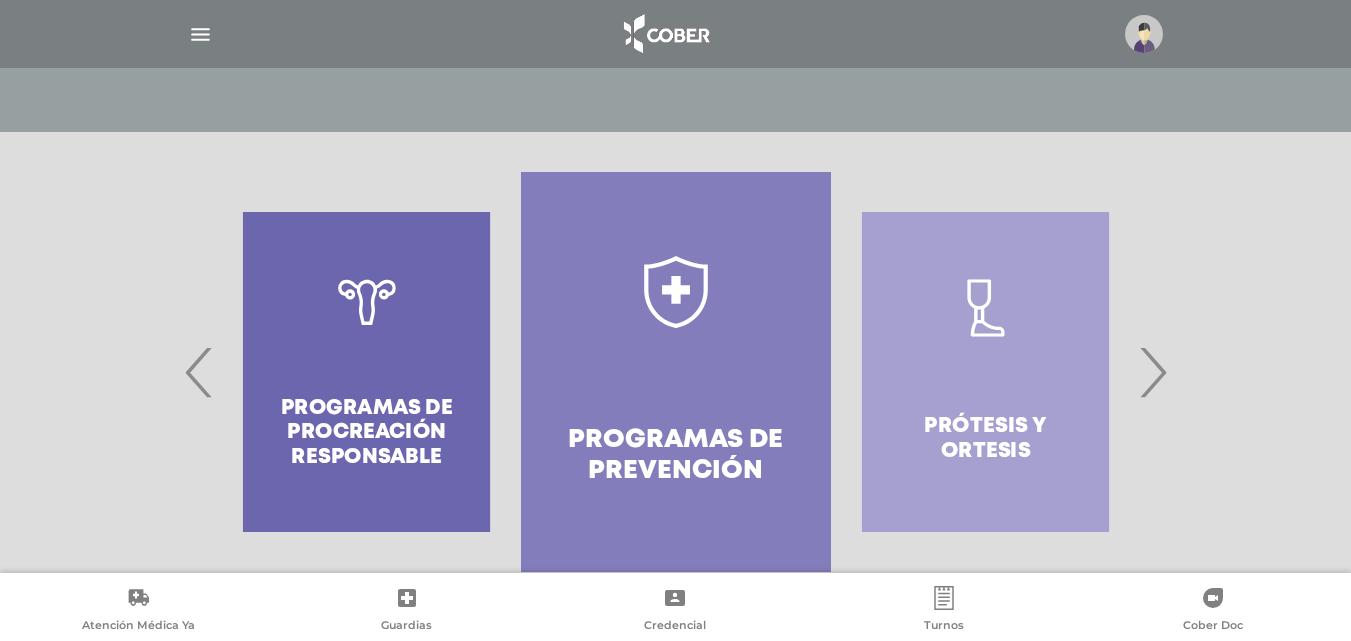 click on "‹" at bounding box center [199, 372] 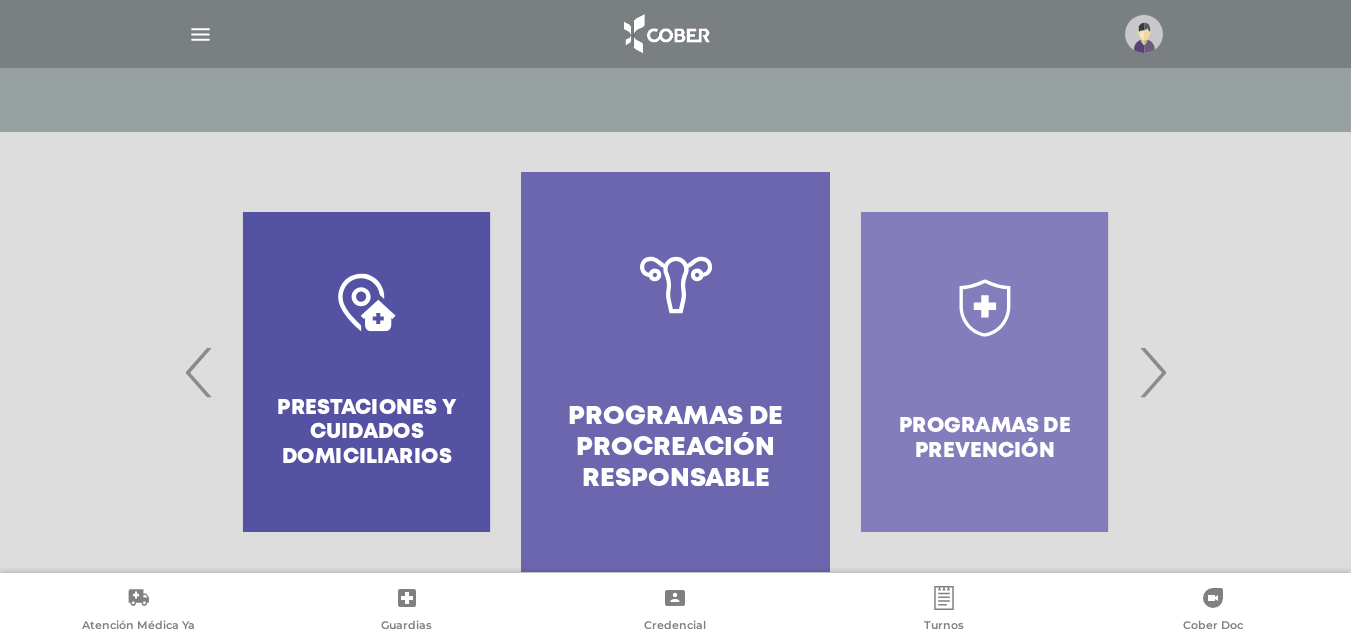 click on "‹" at bounding box center (199, 372) 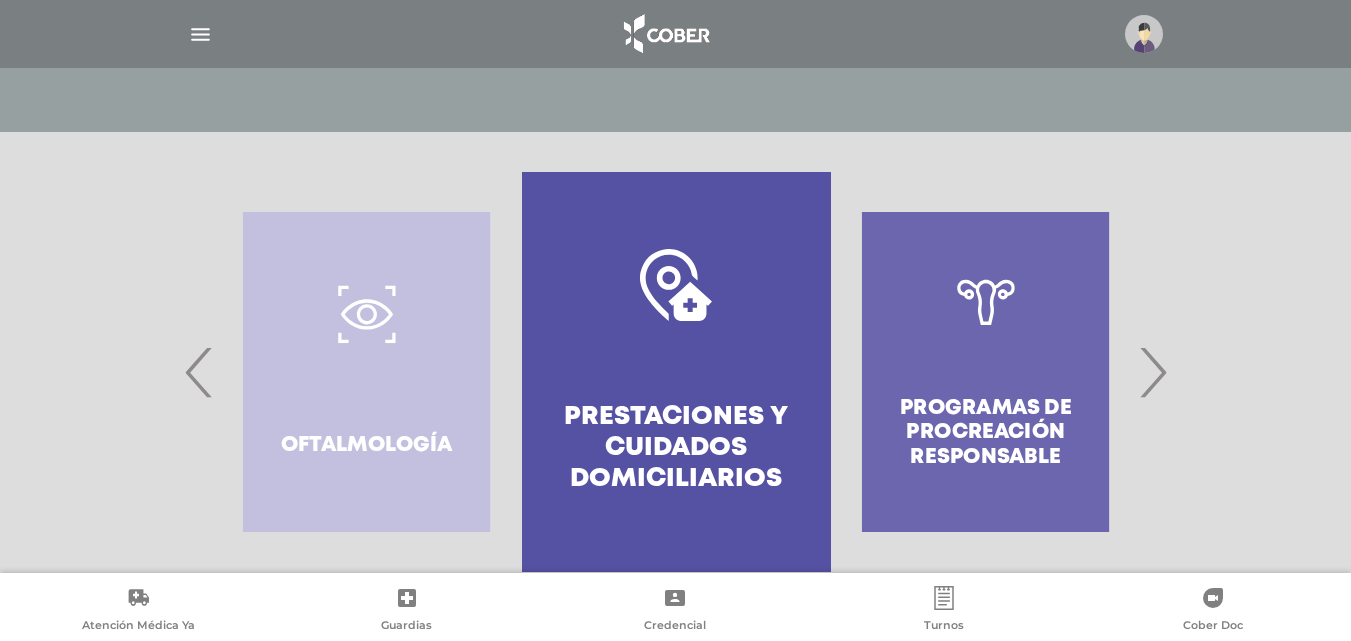 click on "‹" at bounding box center (199, 372) 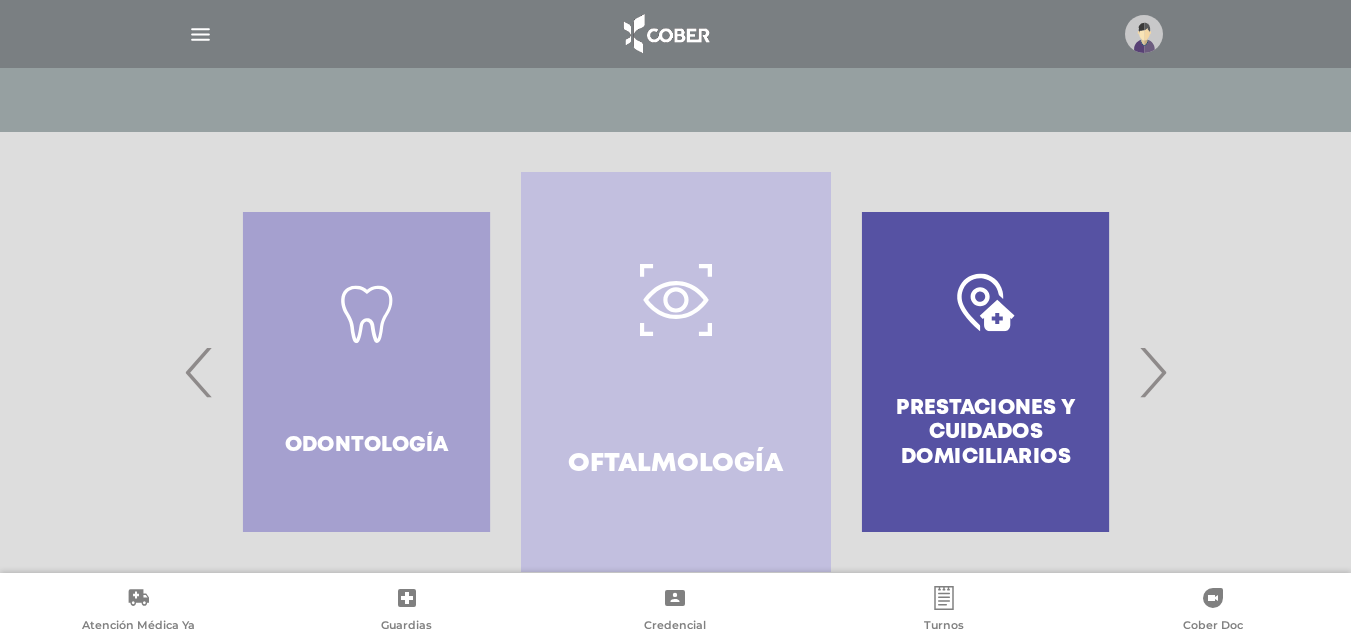 click on "‹" at bounding box center (199, 372) 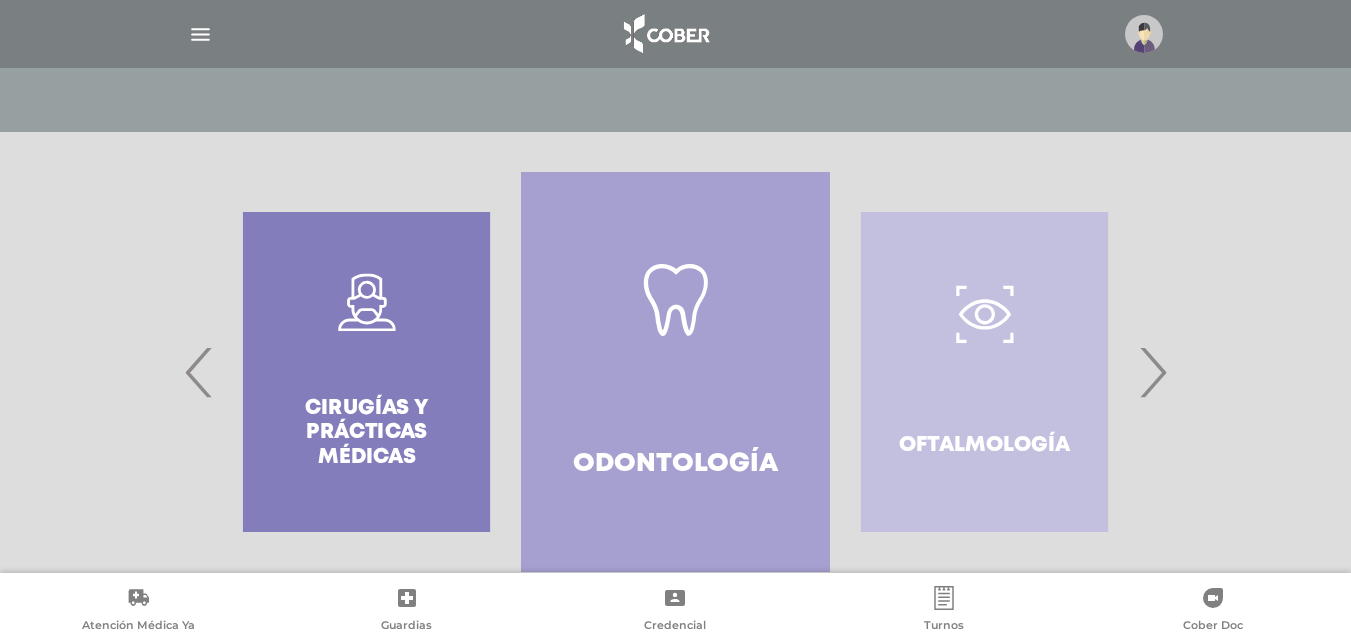 click on "‹" at bounding box center [199, 372] 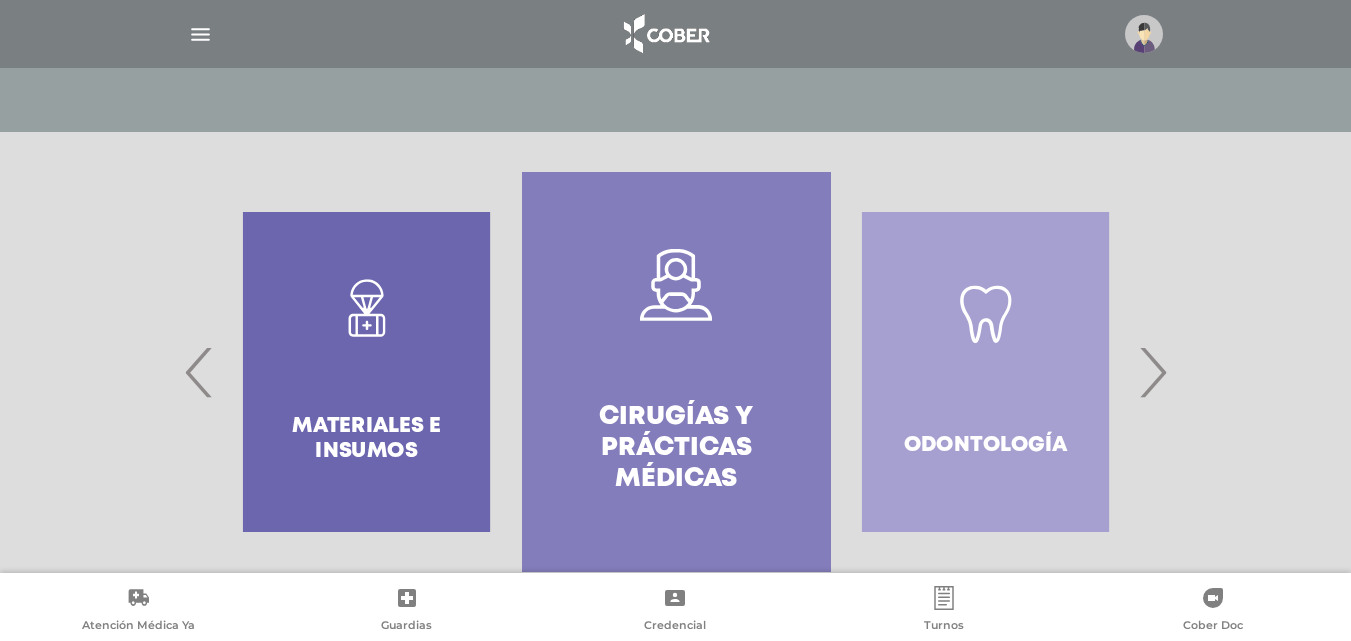 click on "‹" at bounding box center [199, 372] 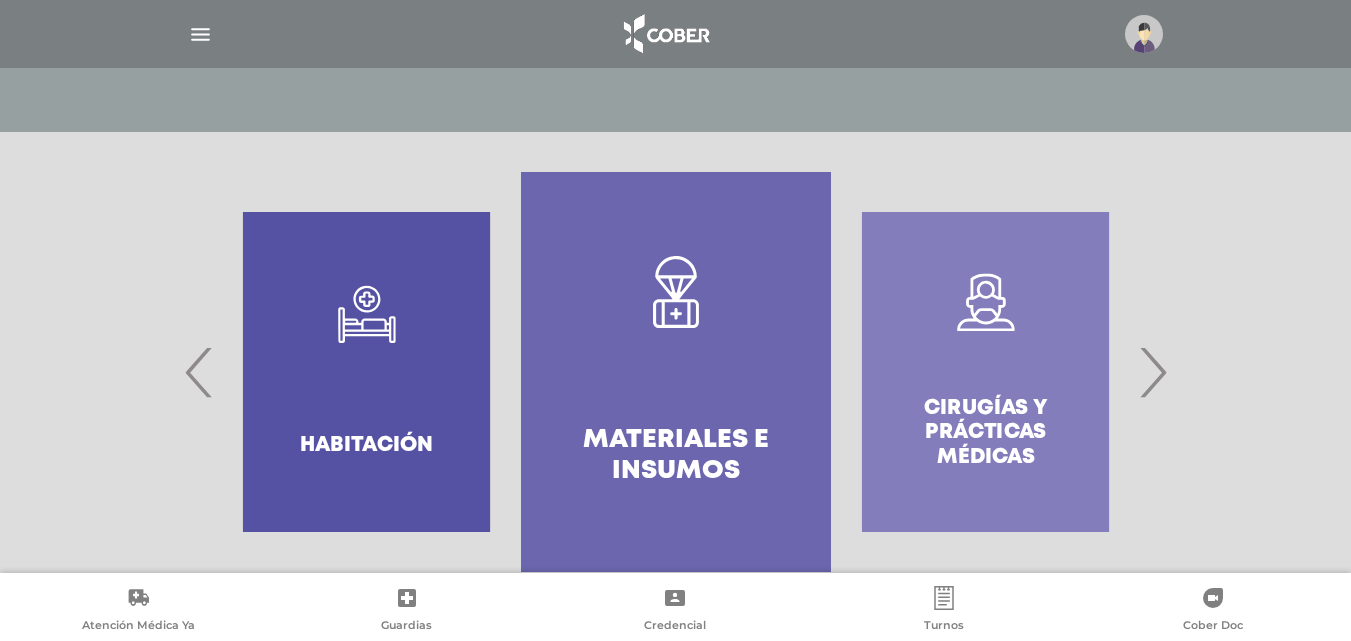 click on "‹" at bounding box center [199, 372] 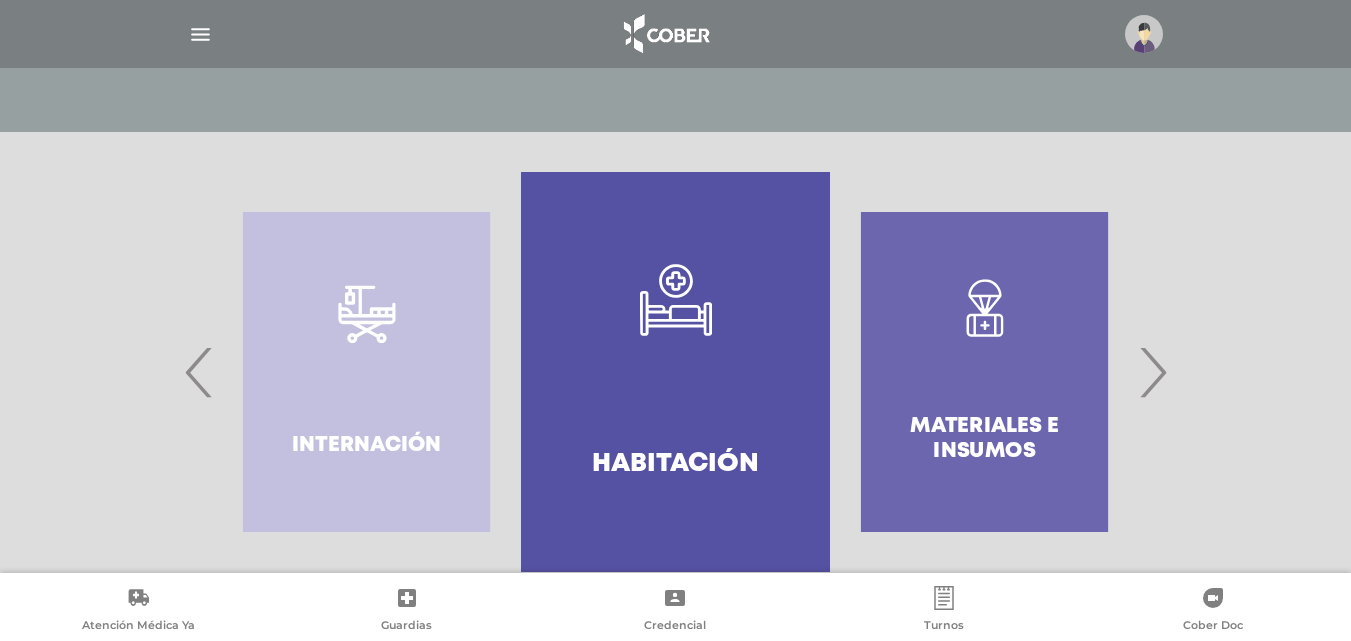 click on "‹" at bounding box center (199, 372) 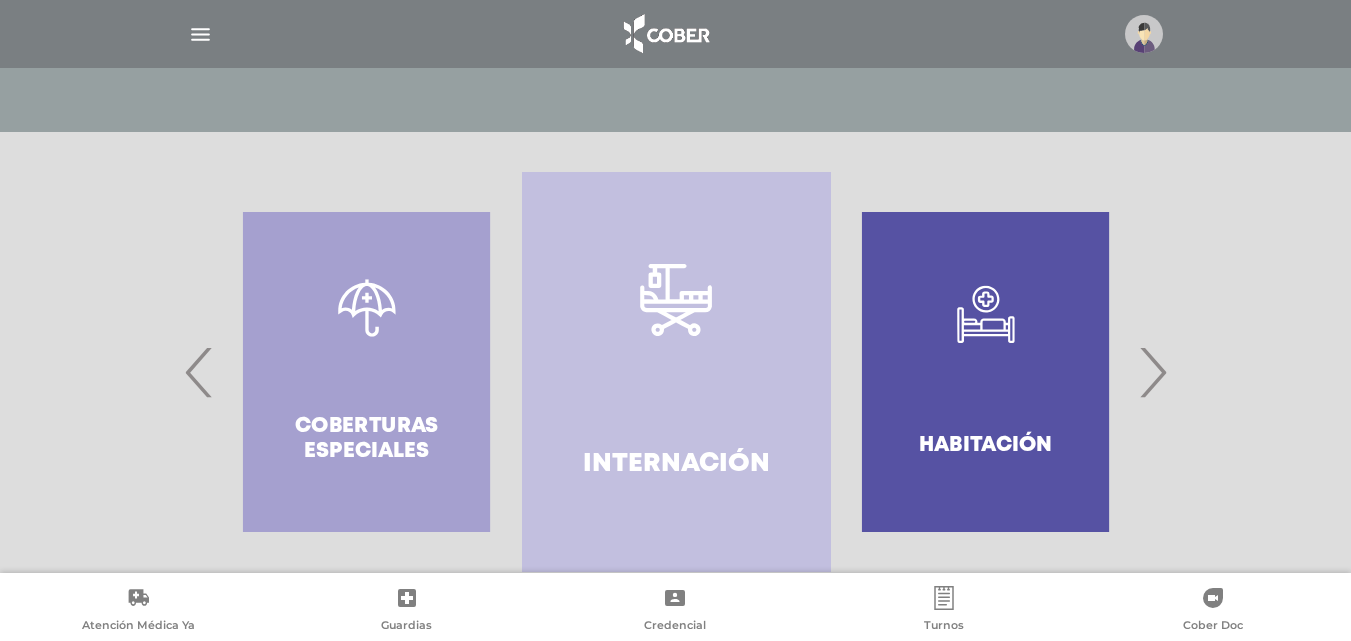 click on "‹" at bounding box center (199, 372) 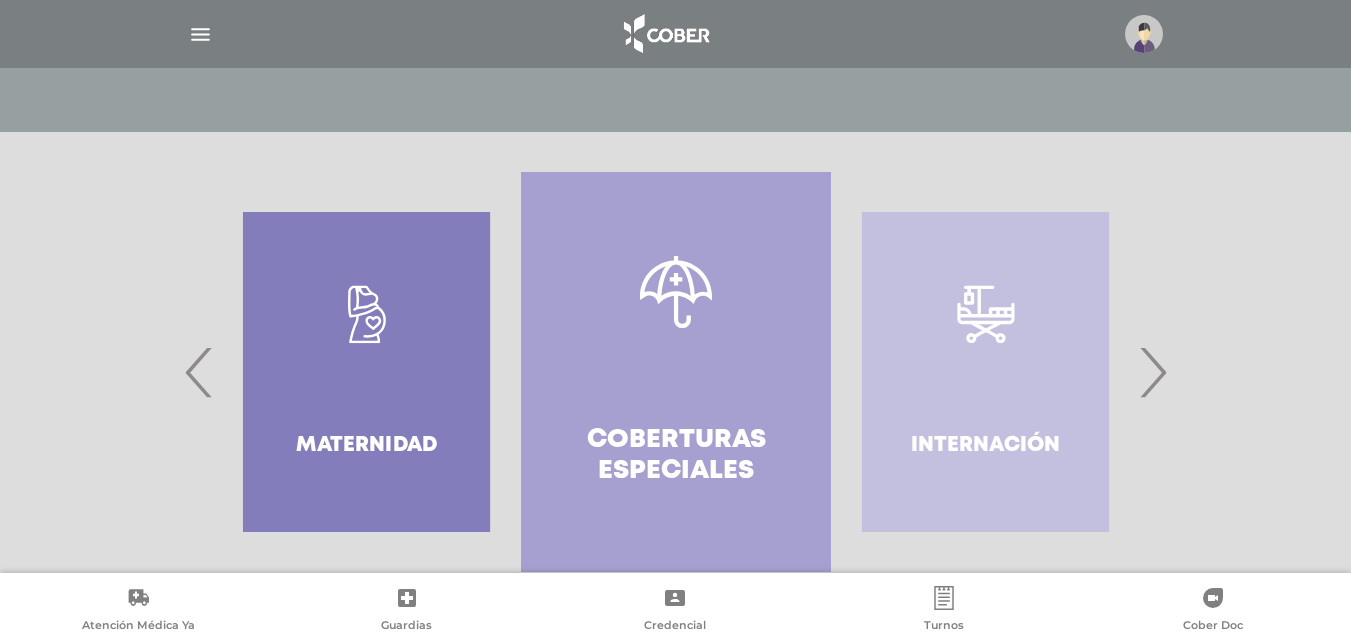 click on "‹" at bounding box center [199, 372] 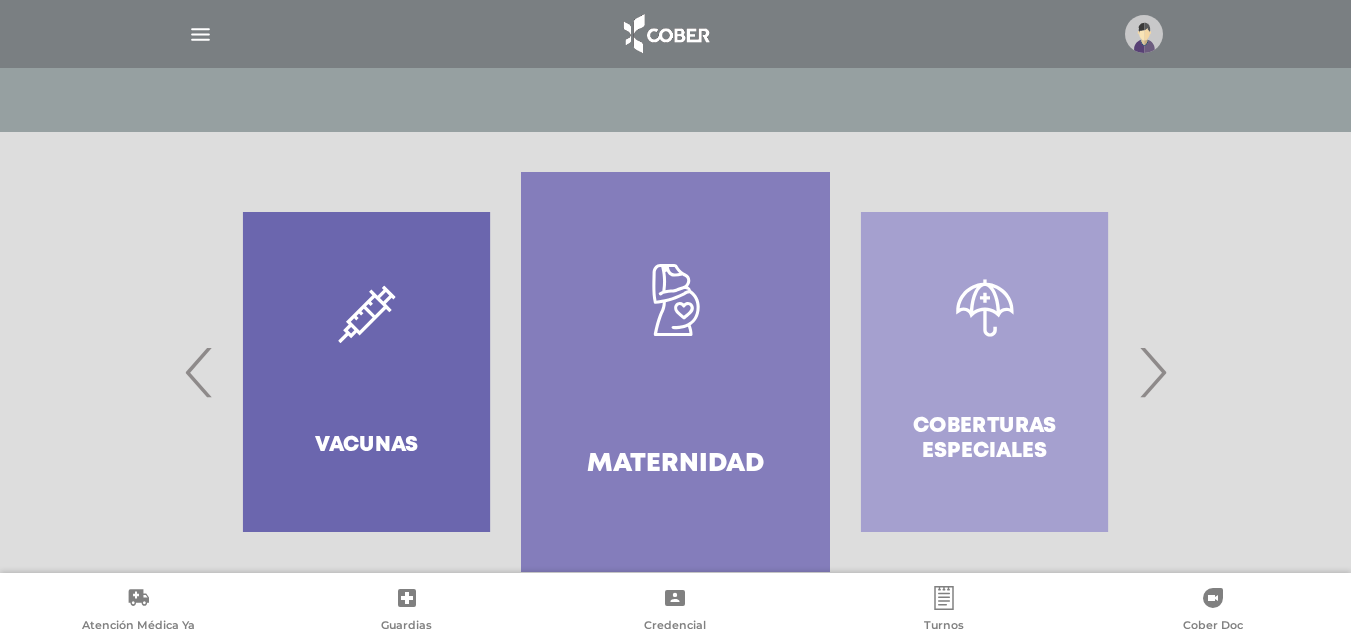 click on "‹" at bounding box center (199, 372) 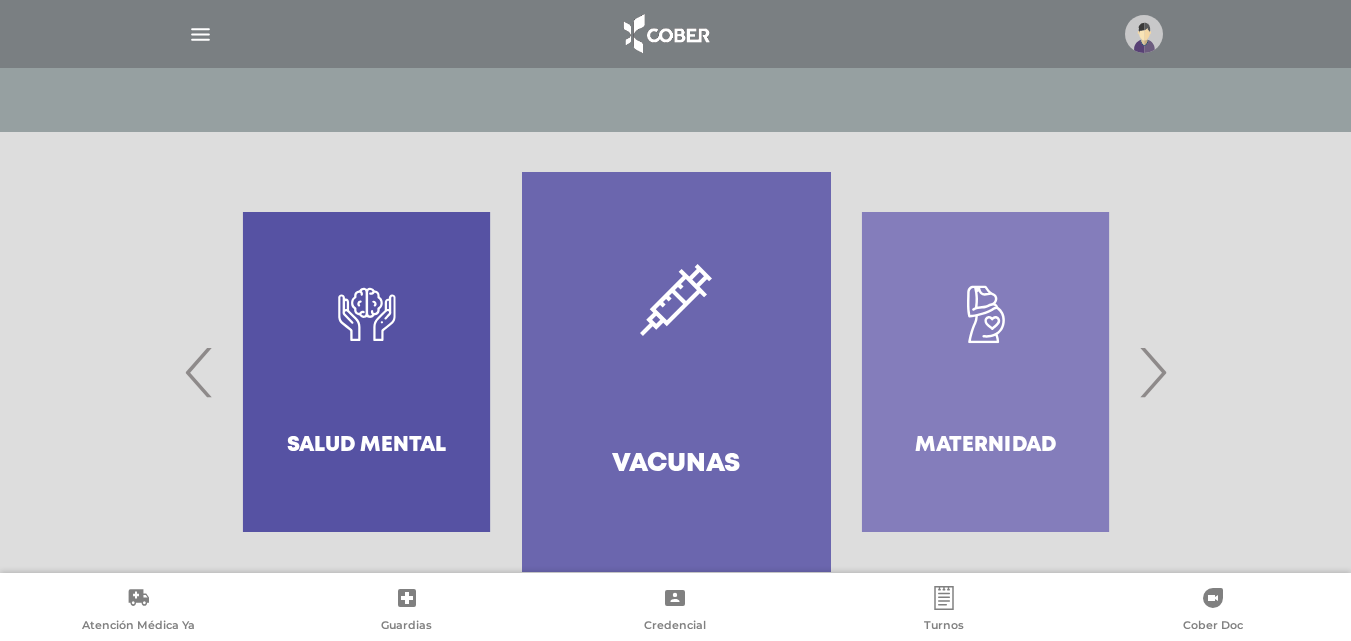 click on "‹" at bounding box center (199, 372) 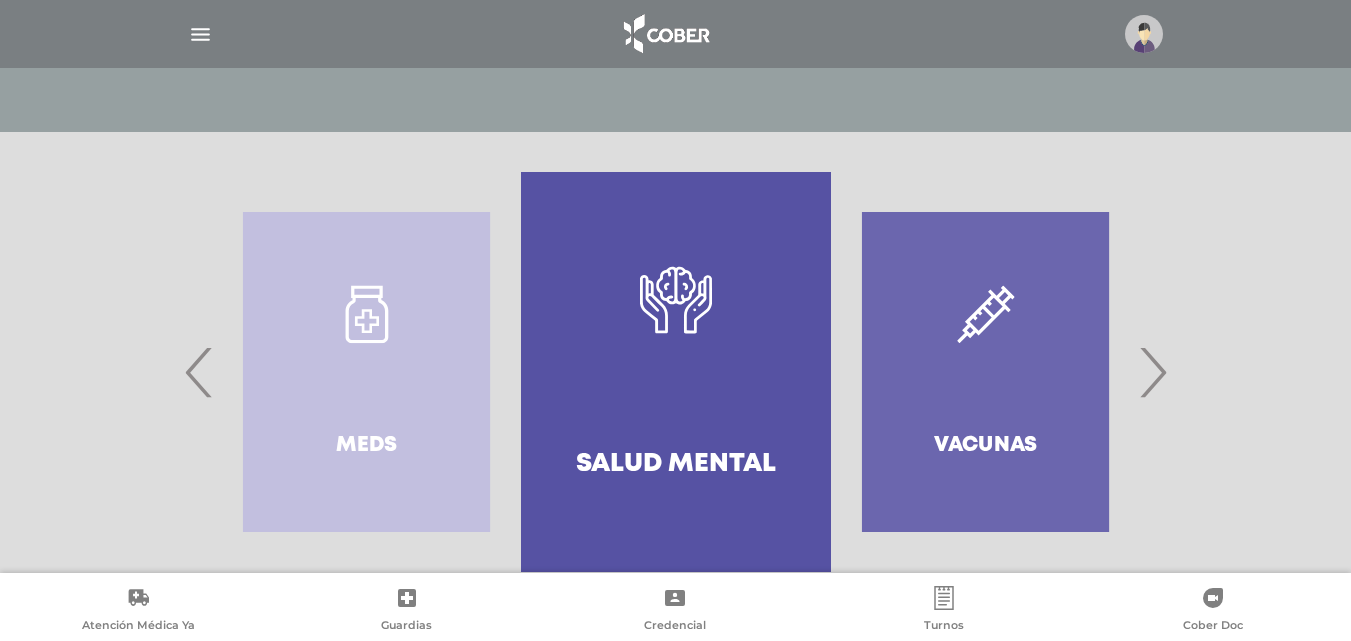 click on "‹" at bounding box center [199, 372] 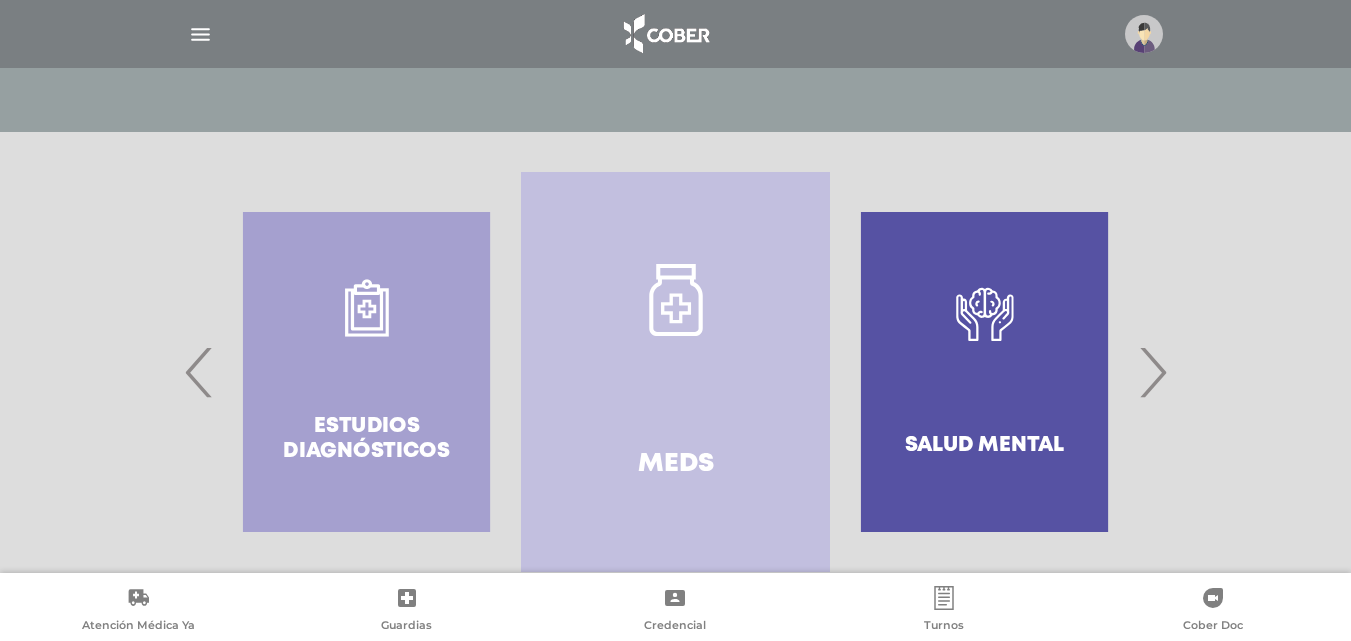 click on "›" at bounding box center [1152, 372] 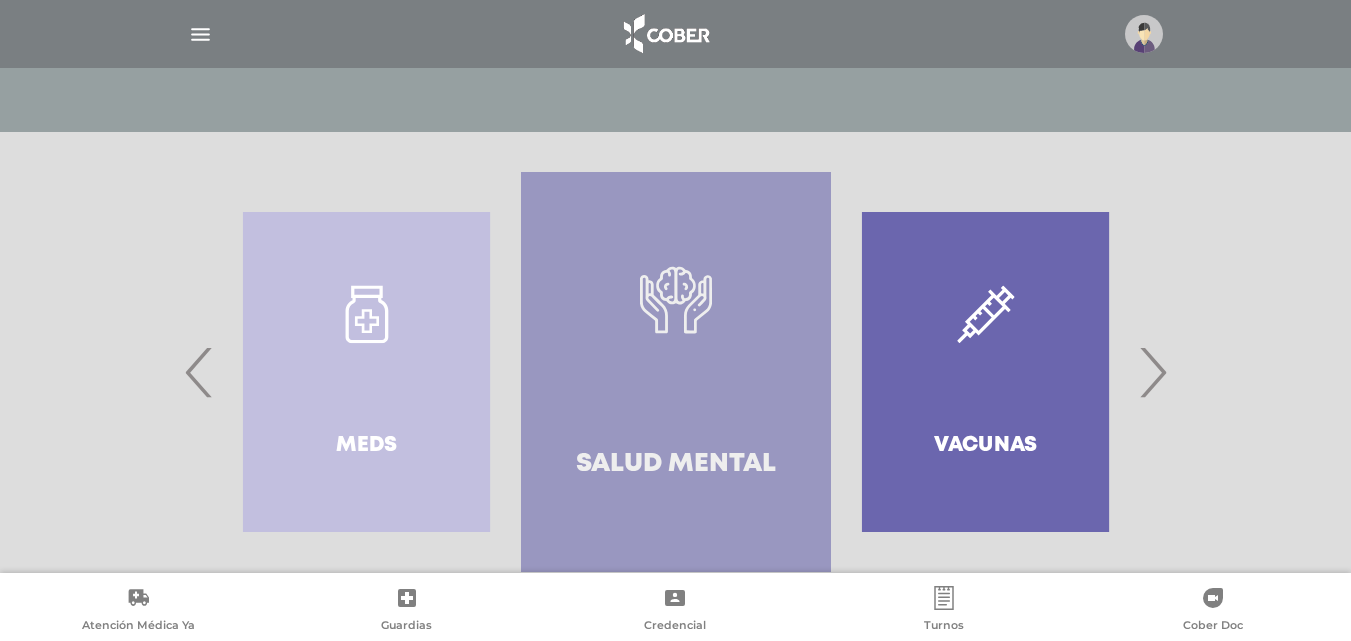 click on "Salud mental" at bounding box center [675, 372] 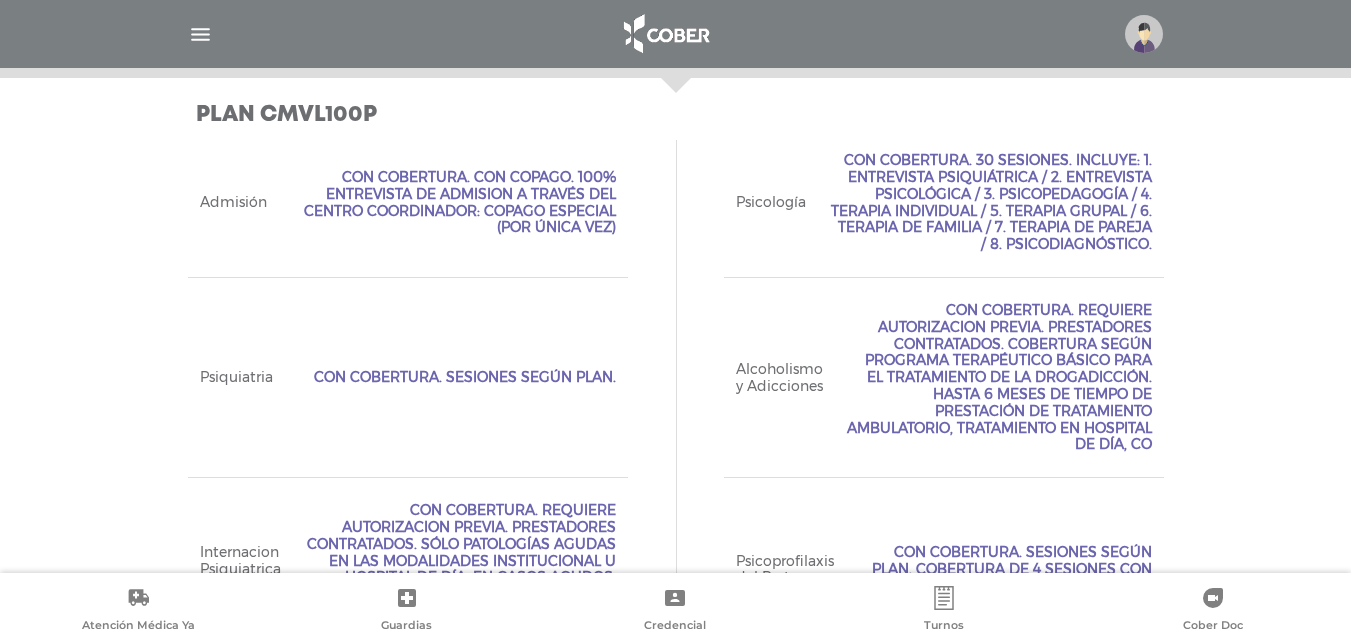 scroll, scrollTop: 895, scrollLeft: 0, axis: vertical 